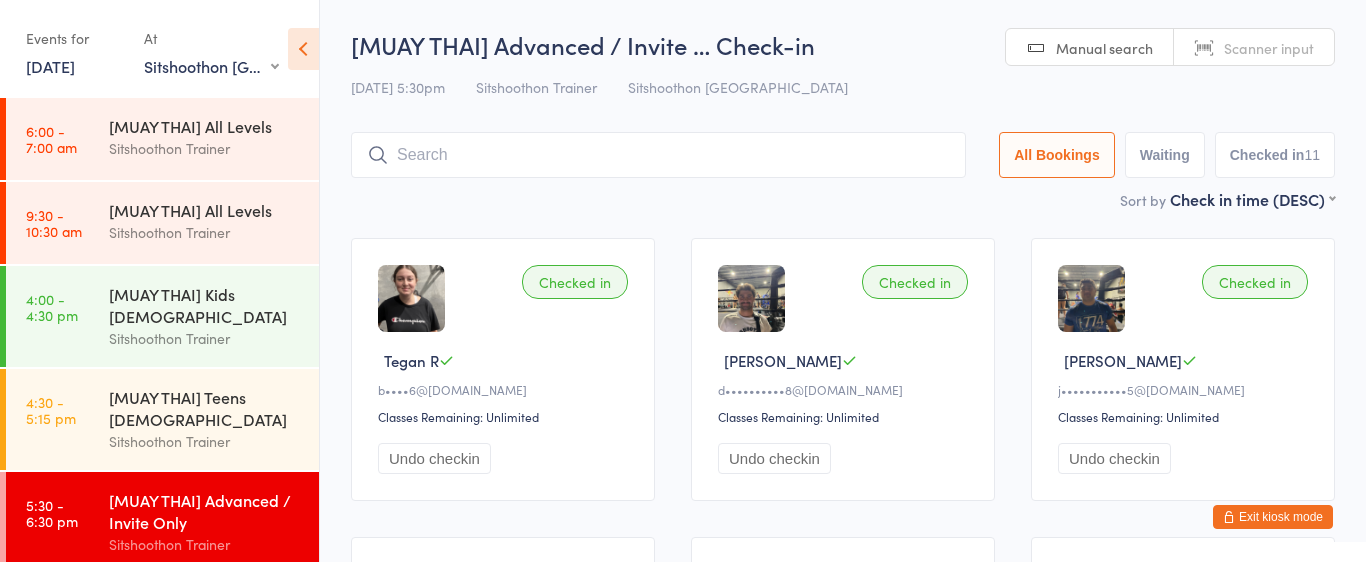 select on "2" 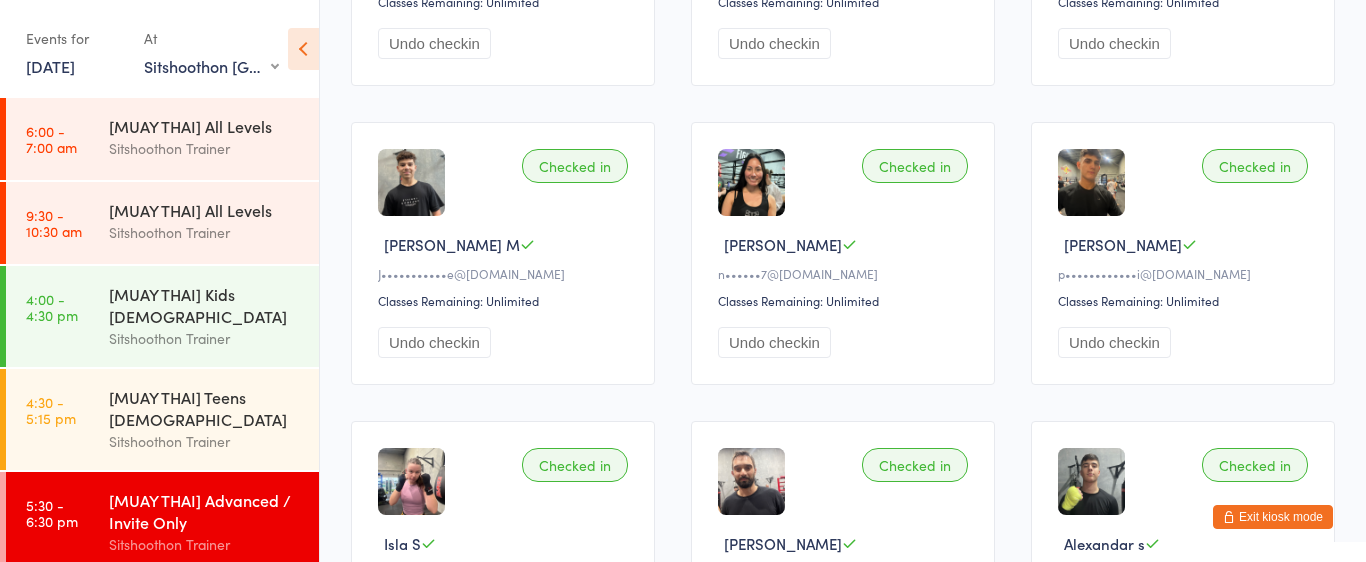 scroll, scrollTop: 415, scrollLeft: 0, axis: vertical 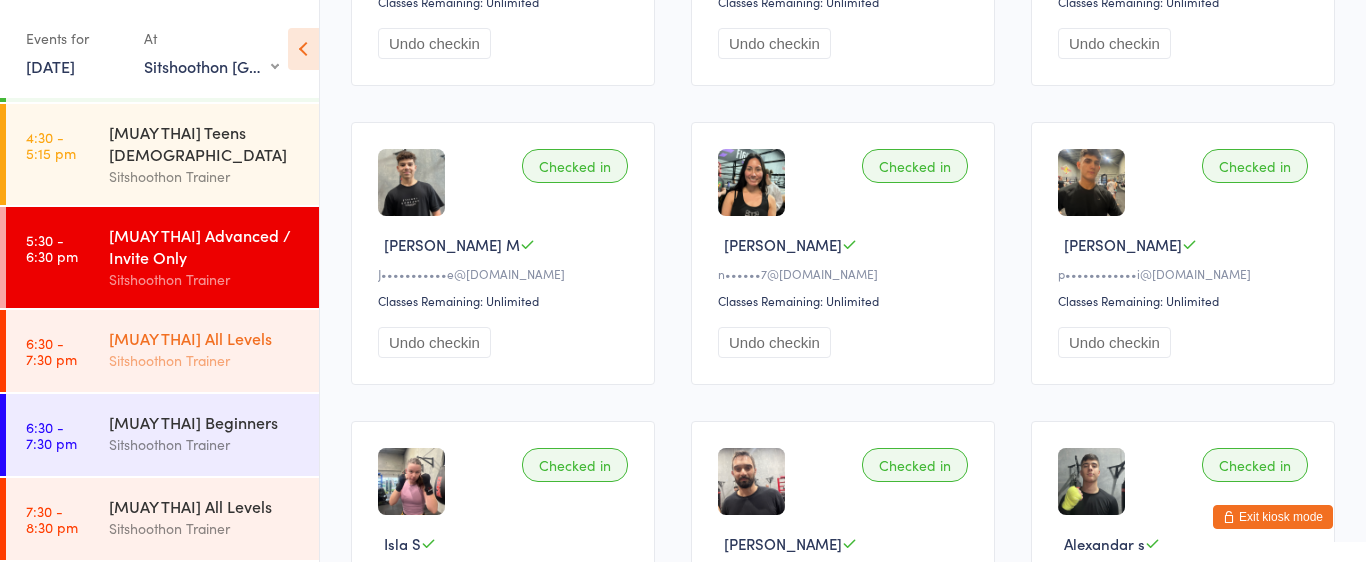 click on "Sitshoothon Trainer" at bounding box center (205, 360) 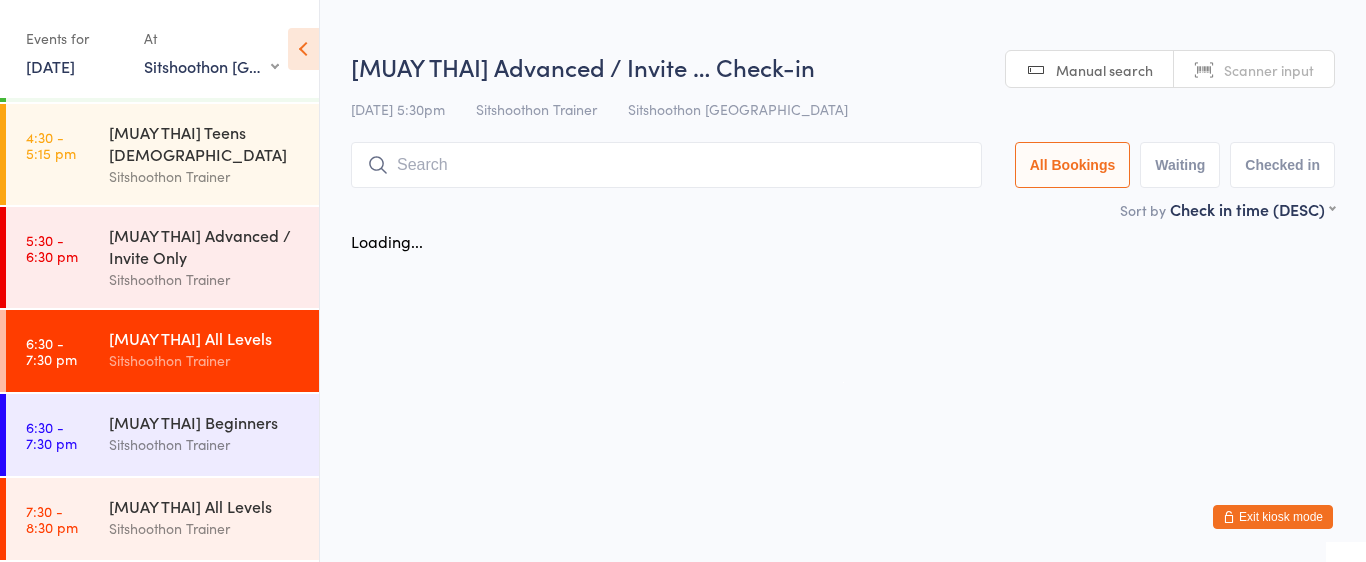 scroll, scrollTop: 0, scrollLeft: 0, axis: both 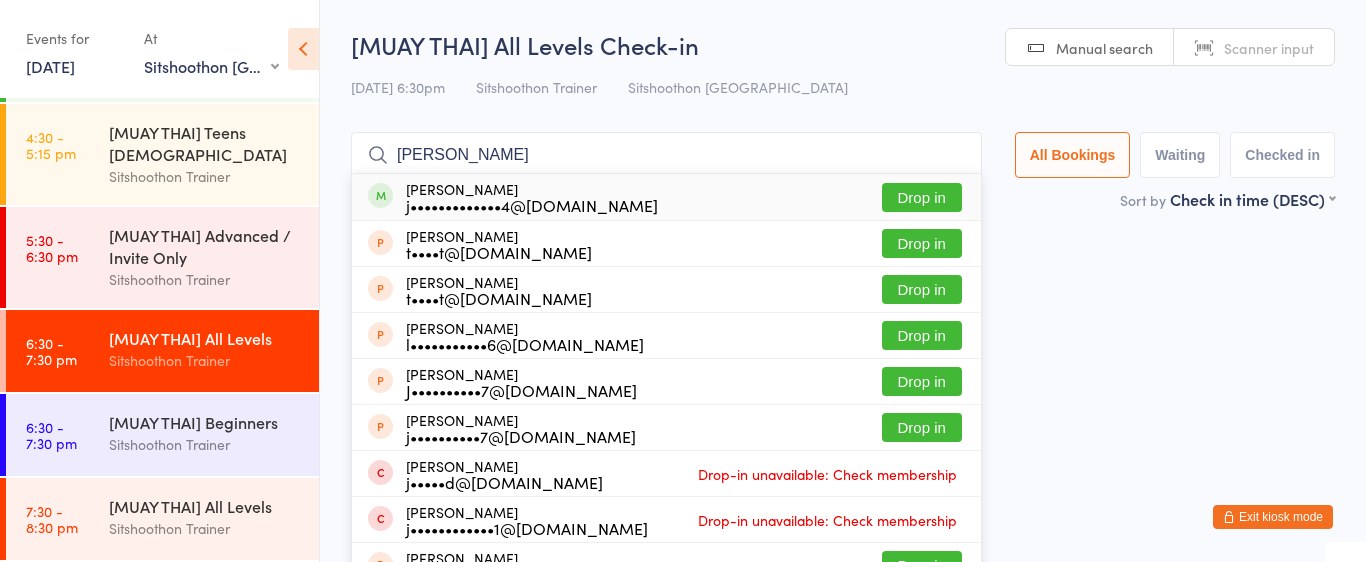 type on "[PERSON_NAME]" 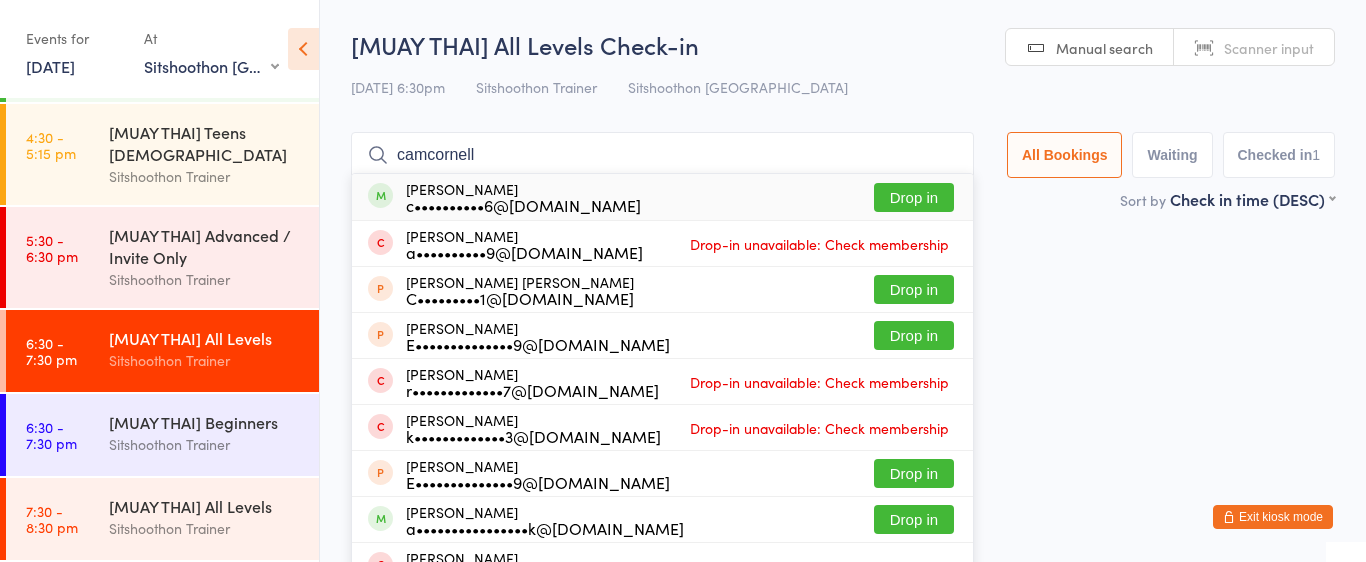 type on "camcornell" 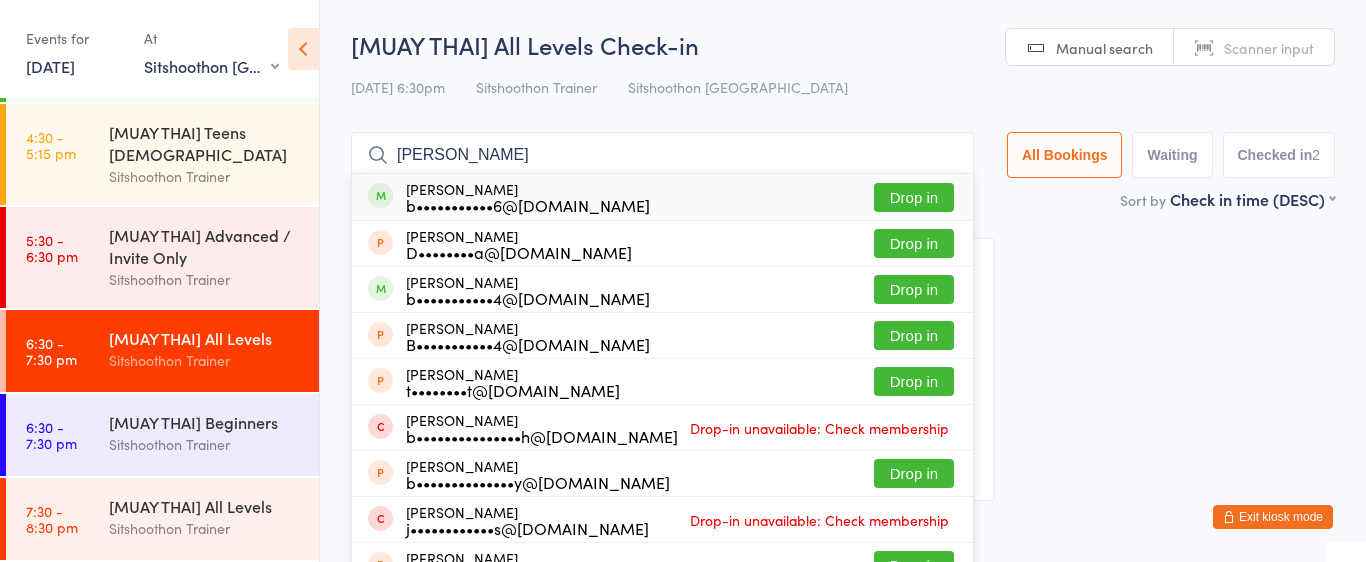 type on "[PERSON_NAME]" 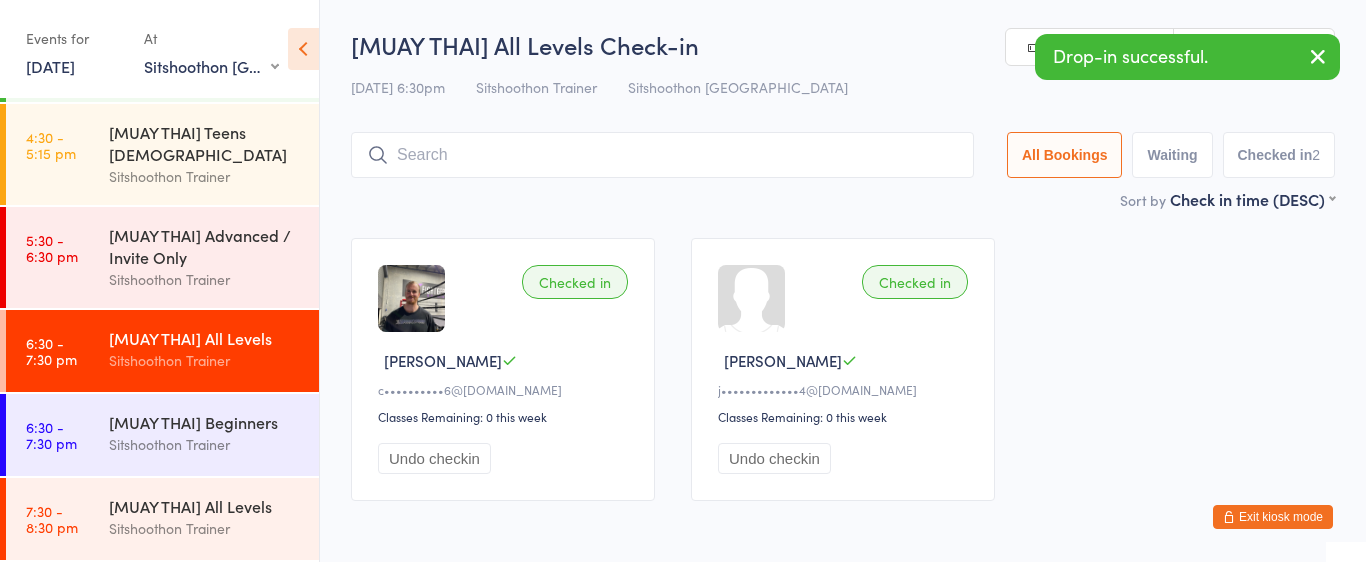 type on "b" 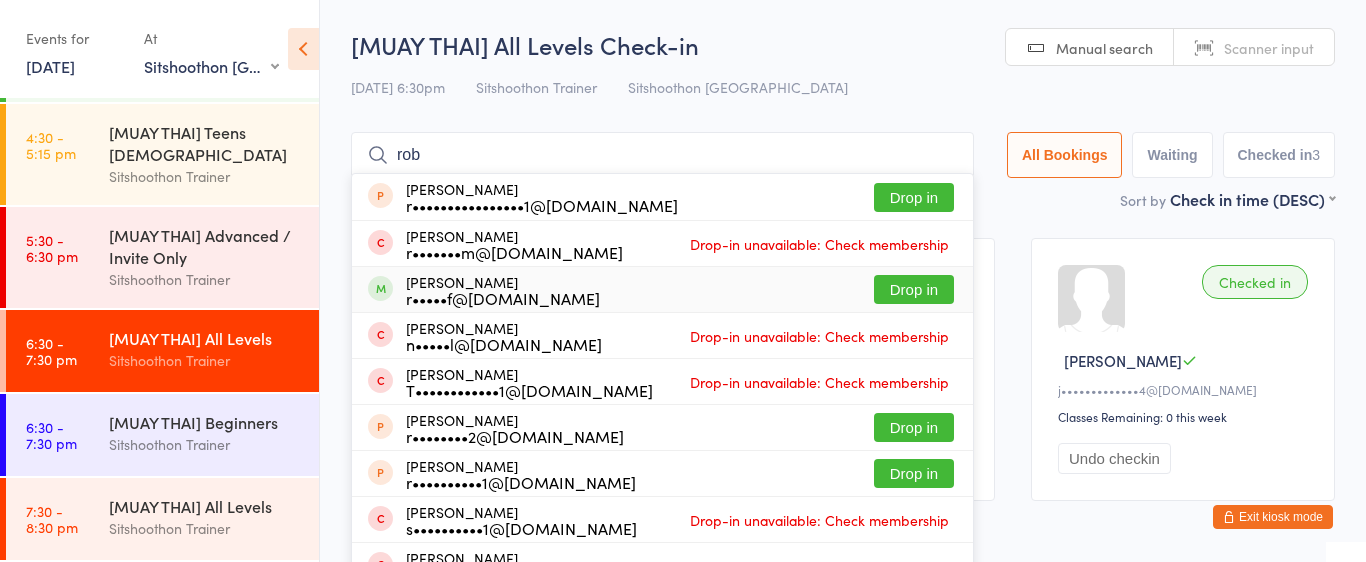 type on "rob" 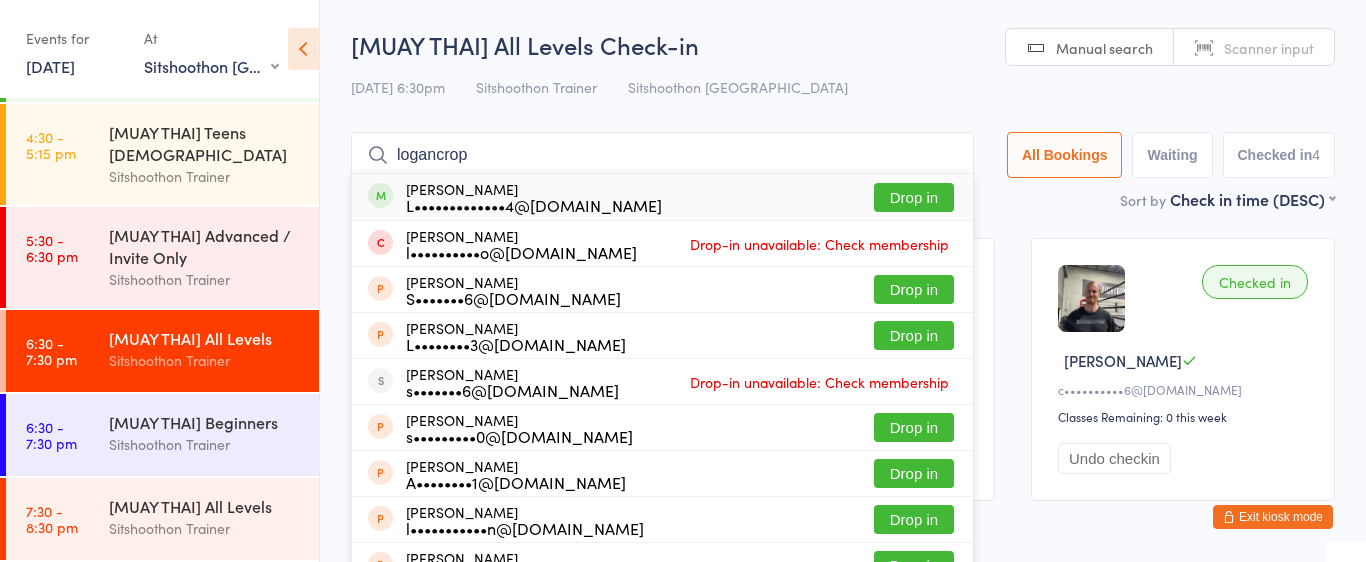 type on "logancrop" 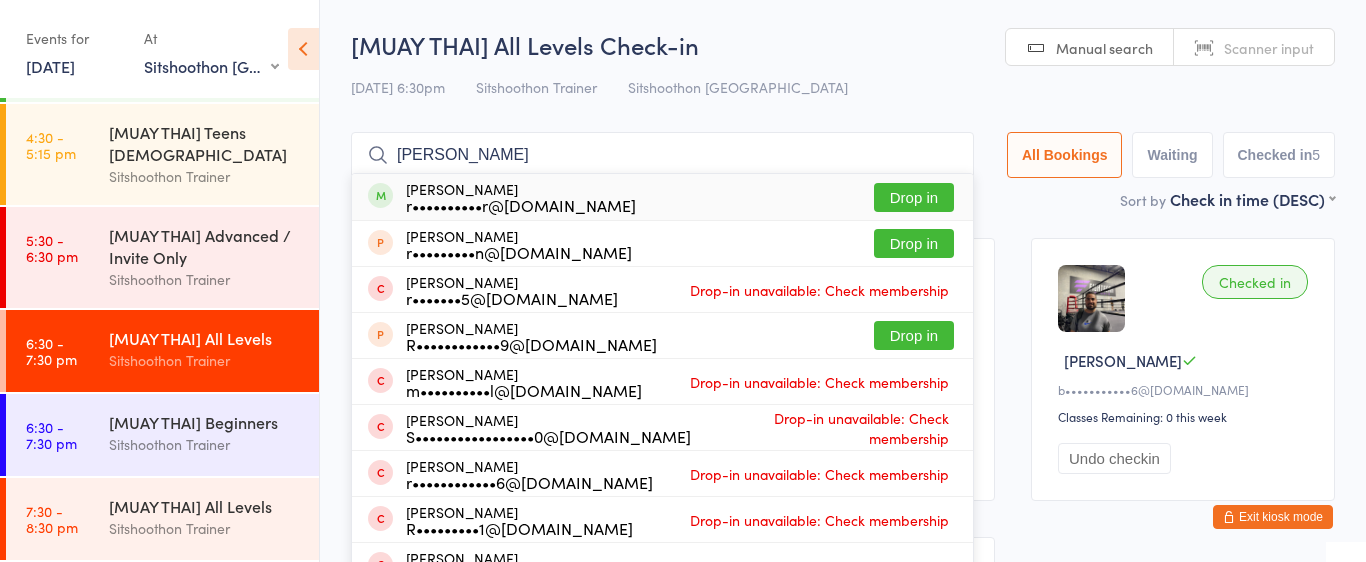 type on "[PERSON_NAME]" 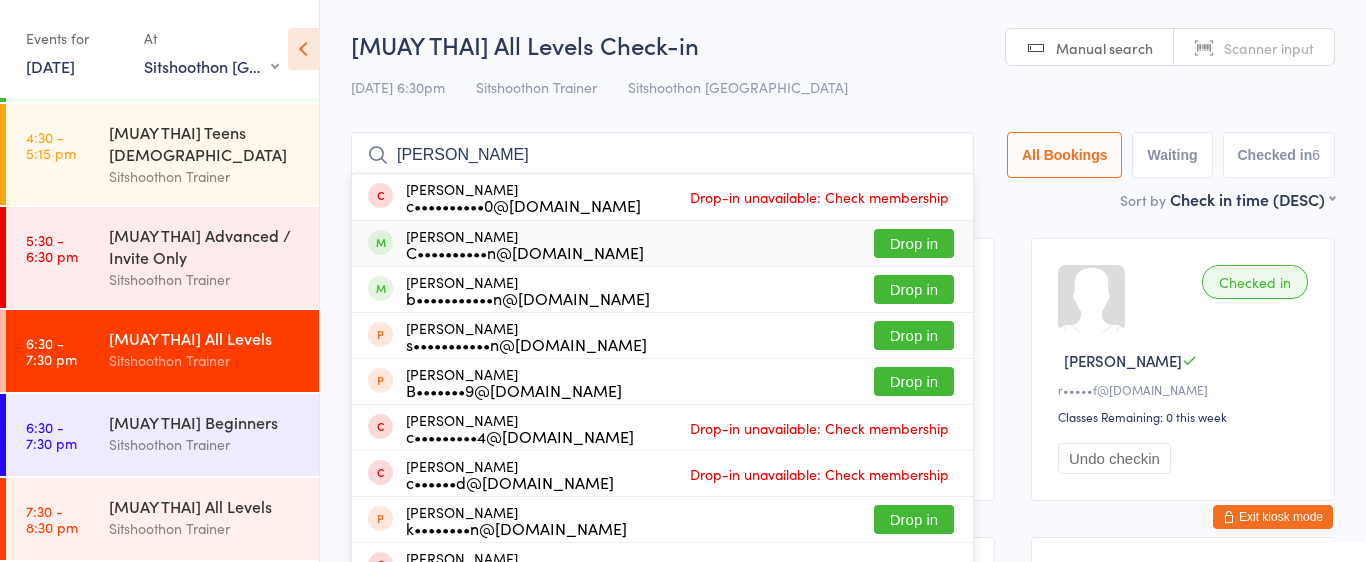 type on "[PERSON_NAME]" 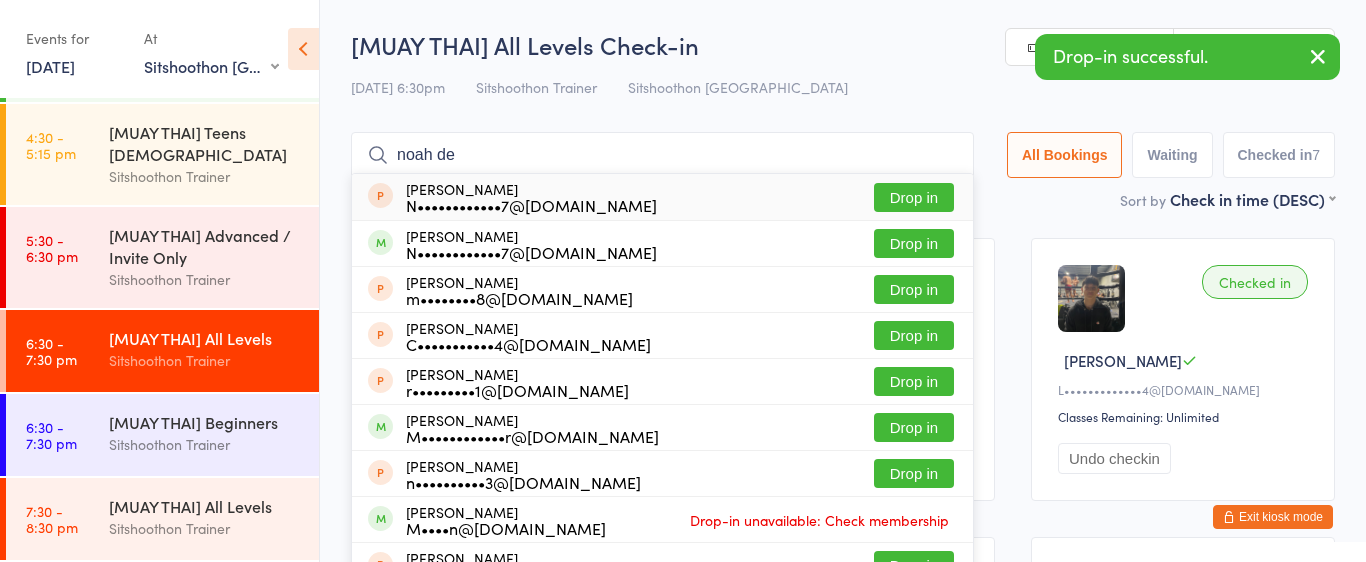 type on "noah de" 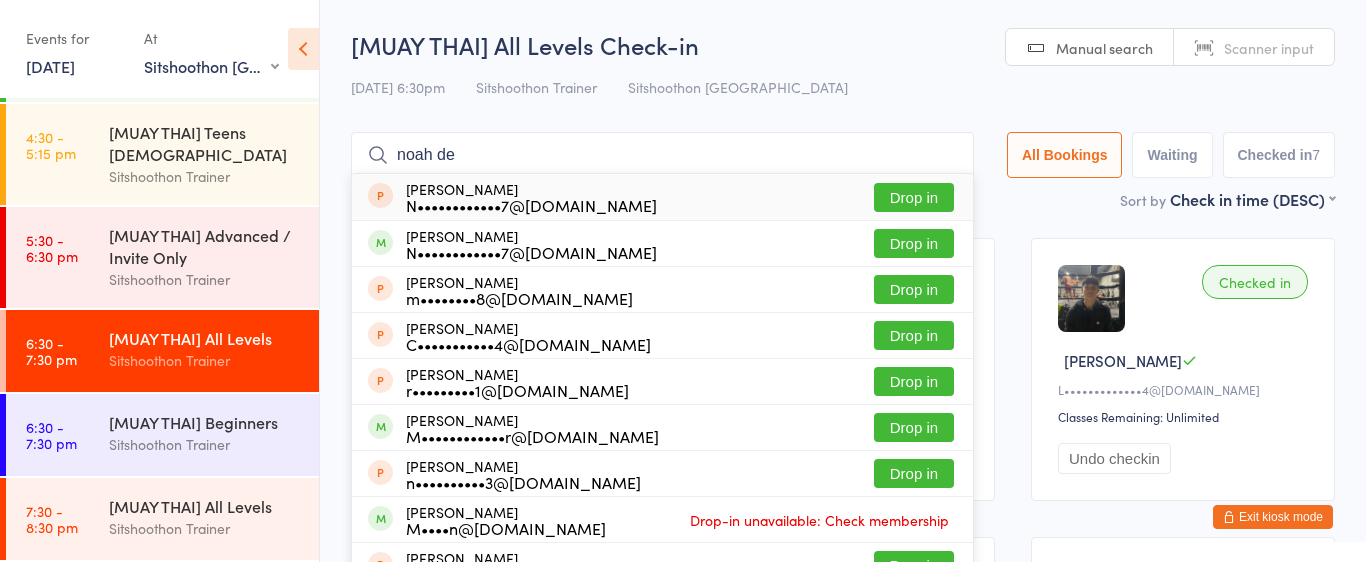 click on "Drop in" at bounding box center (914, 197) 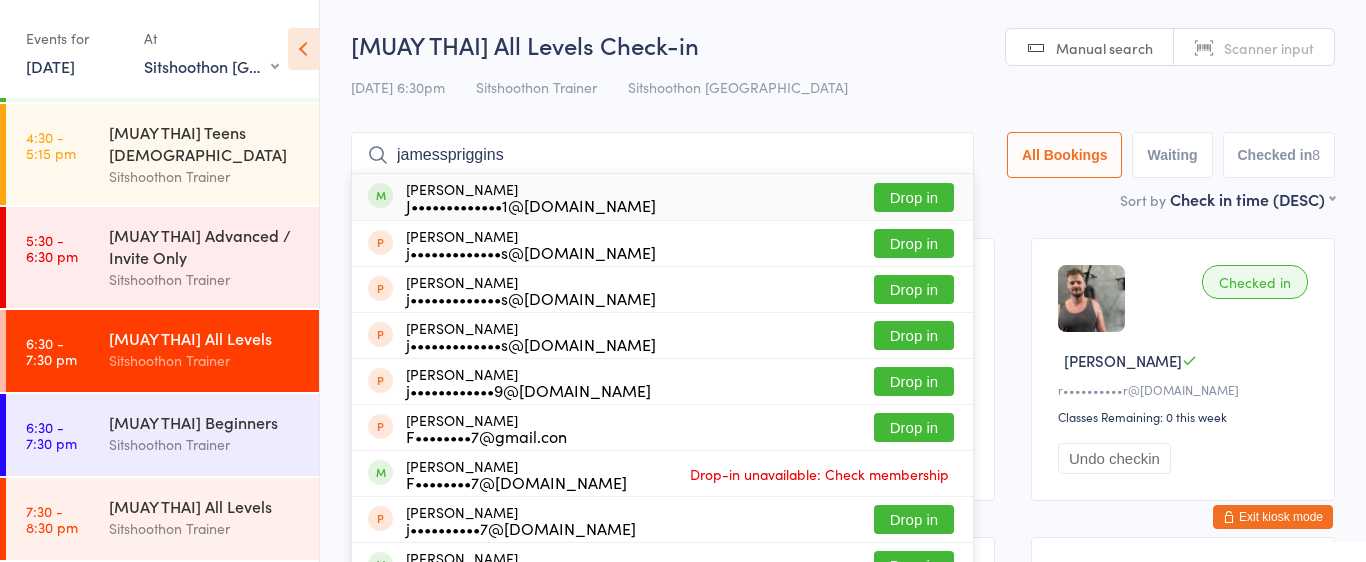 type on "jamesspriggins" 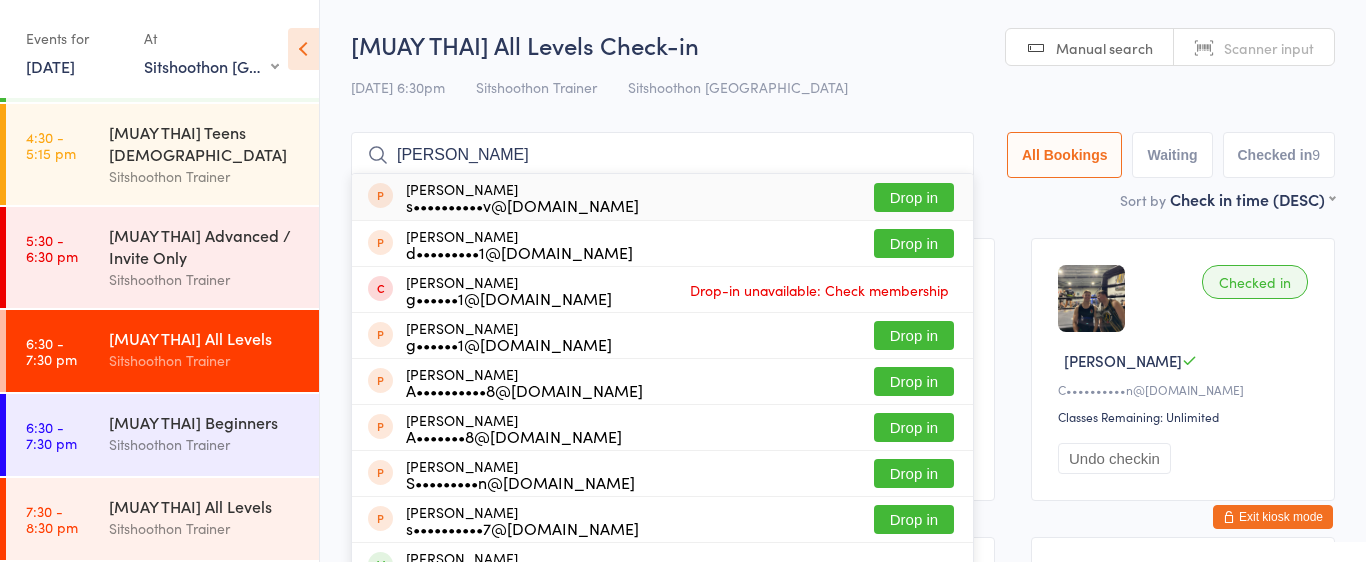 type on "[PERSON_NAME]" 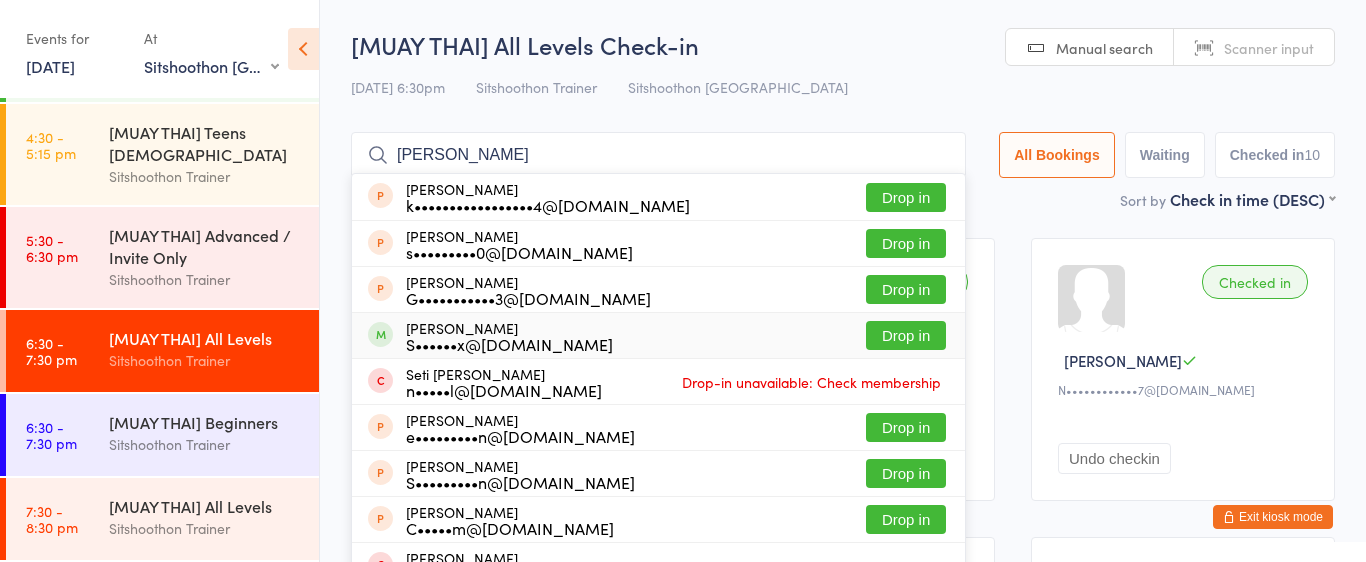 type on "[PERSON_NAME]" 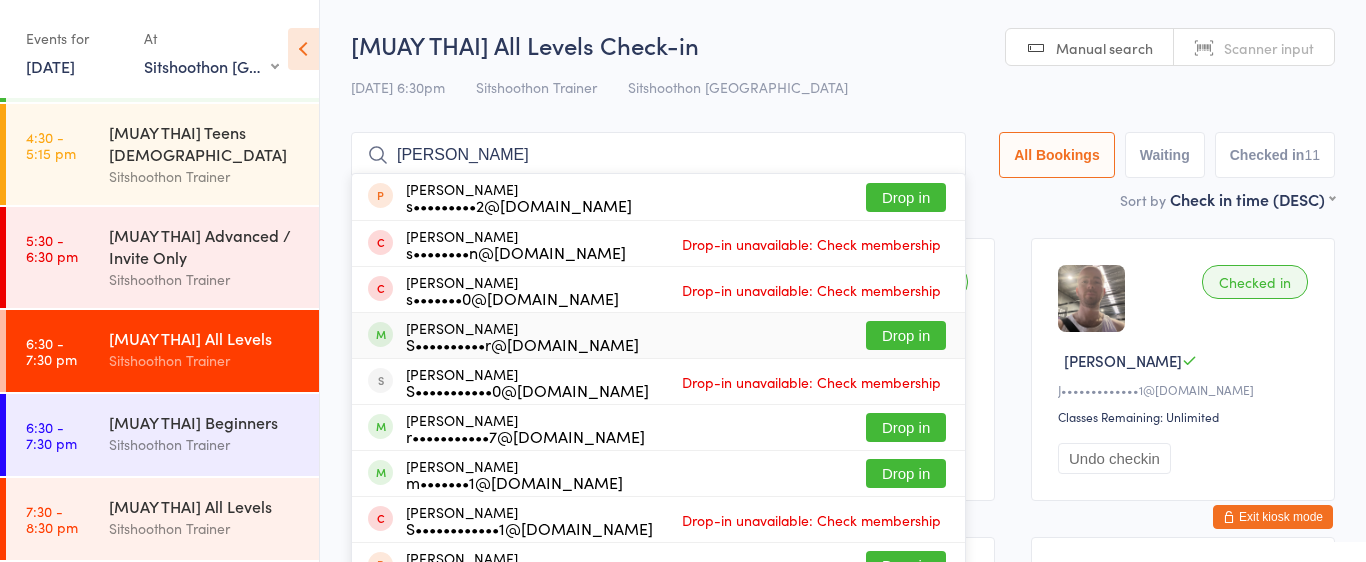 type on "[PERSON_NAME]" 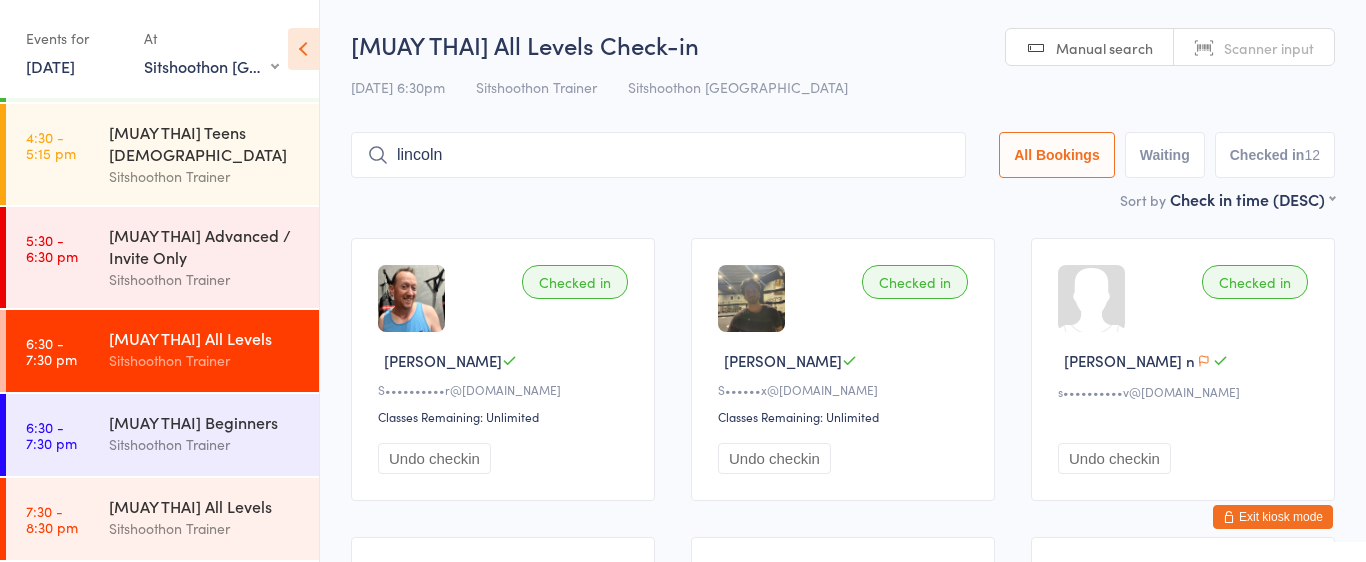 type on "lincoln" 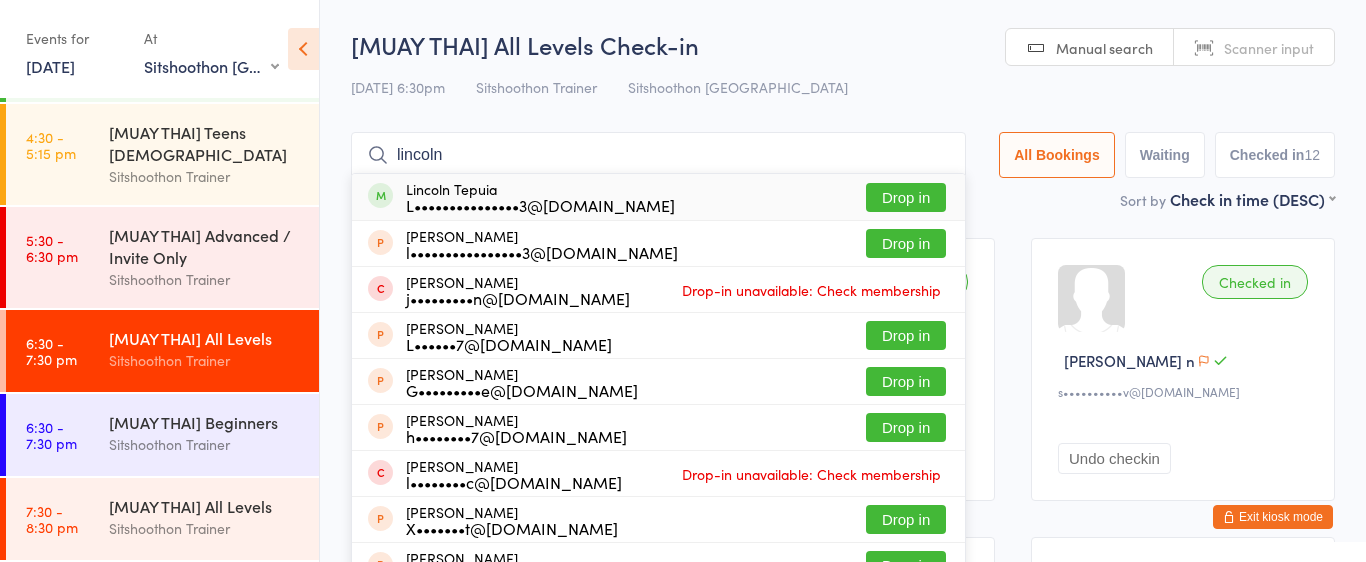 click on "Drop in" at bounding box center (906, 197) 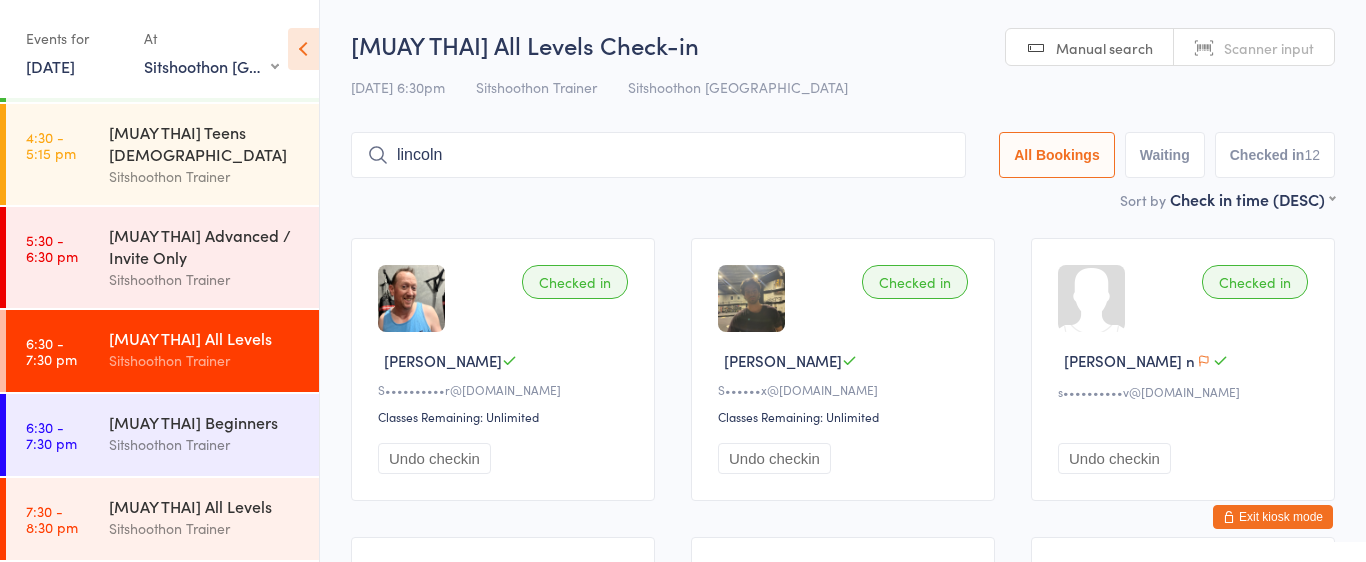 type 